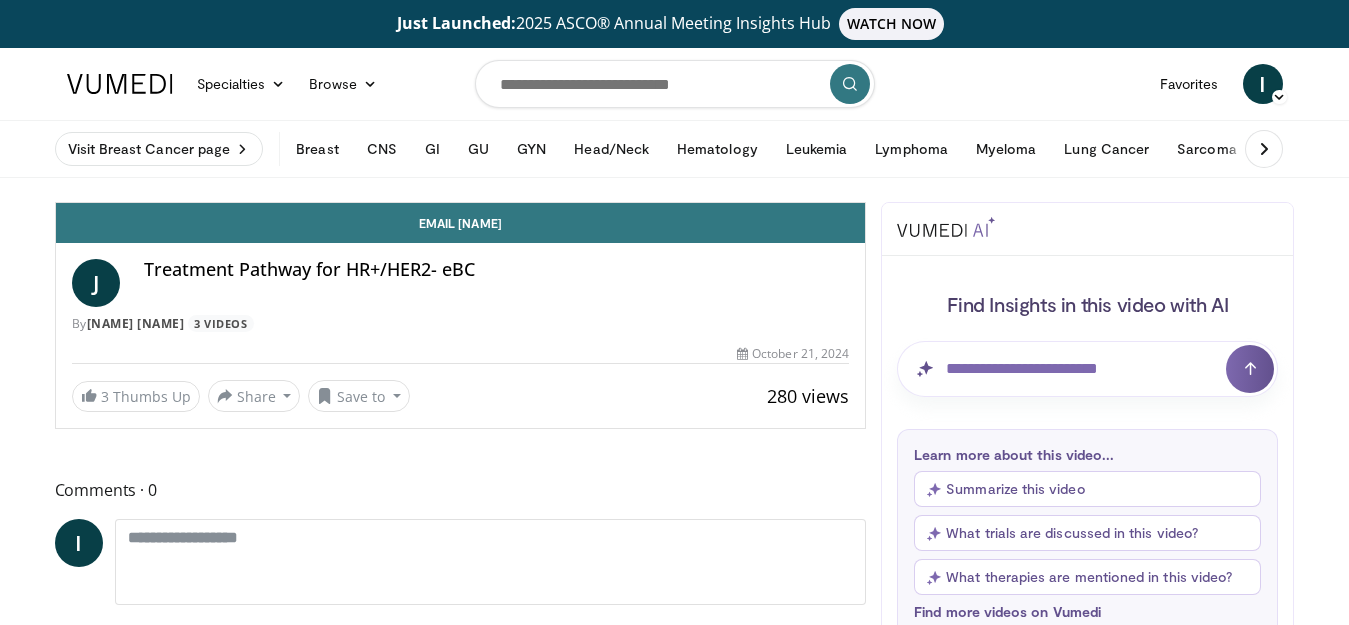 scroll, scrollTop: 0, scrollLeft: 0, axis: both 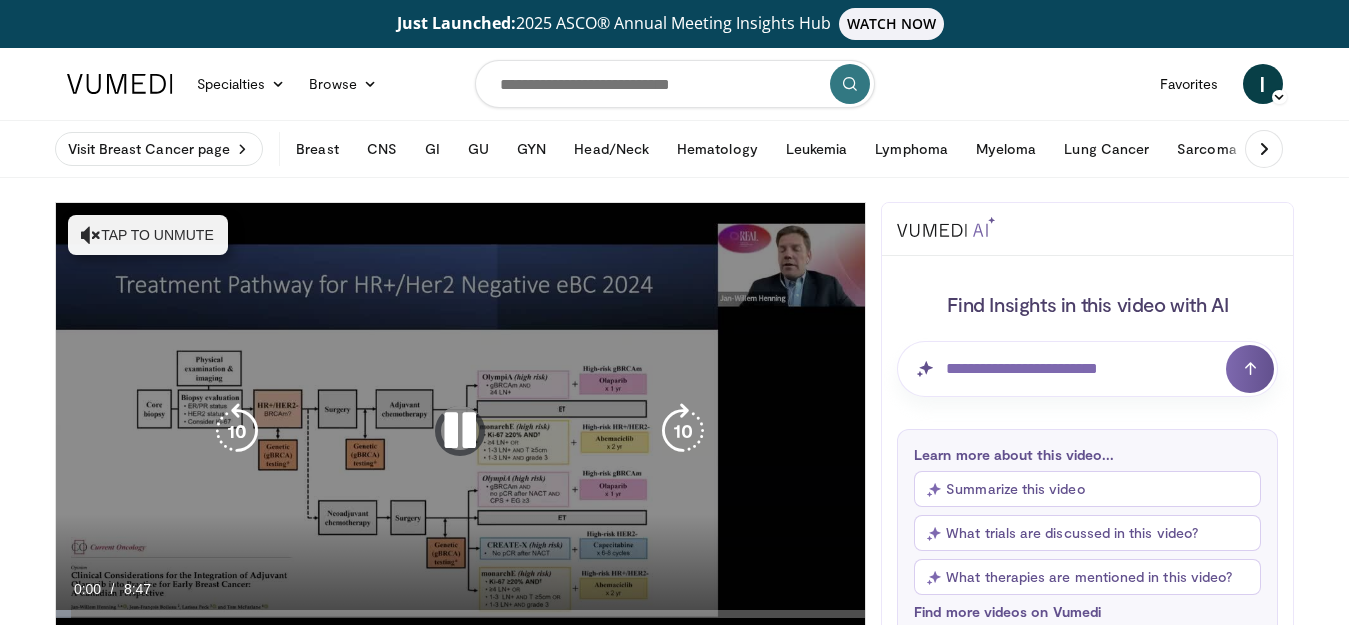 click on "Tap to unmute" at bounding box center (148, 235) 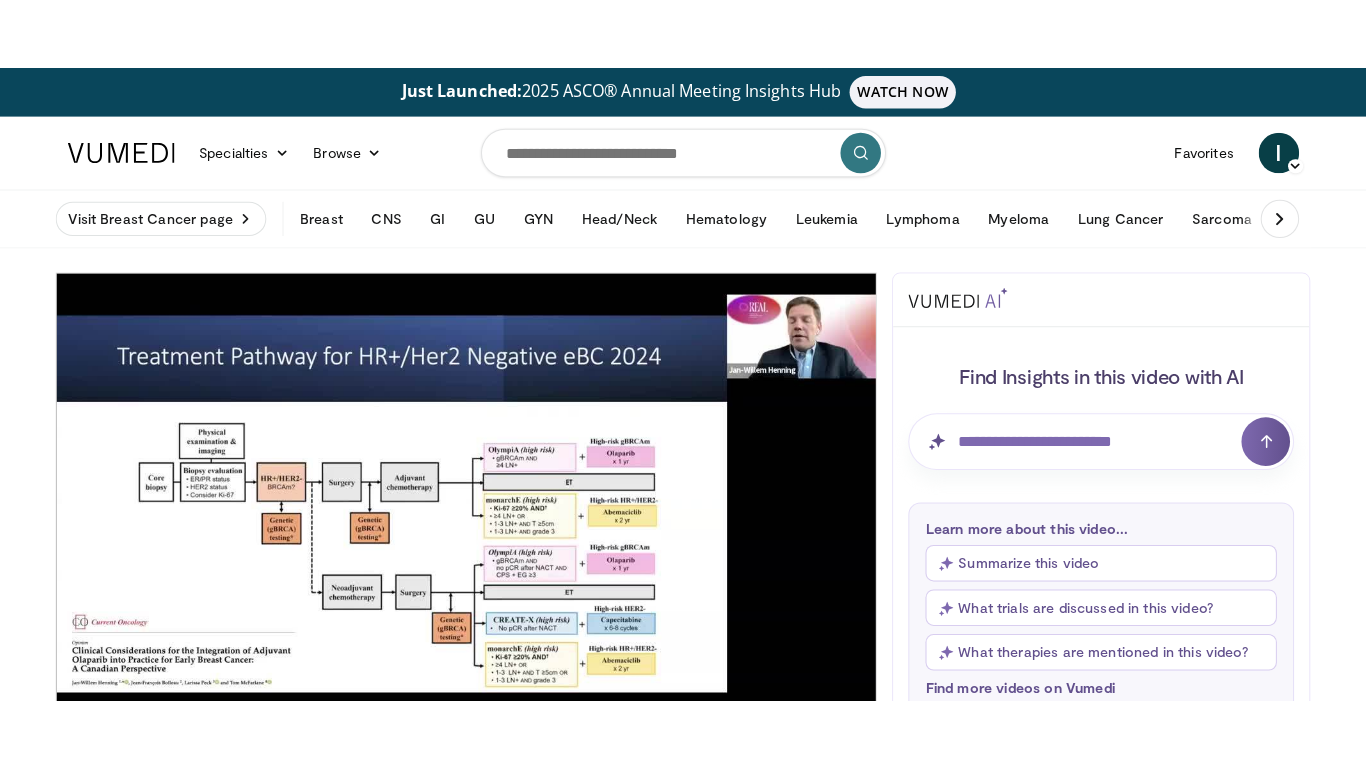 scroll, scrollTop: 80, scrollLeft: 0, axis: vertical 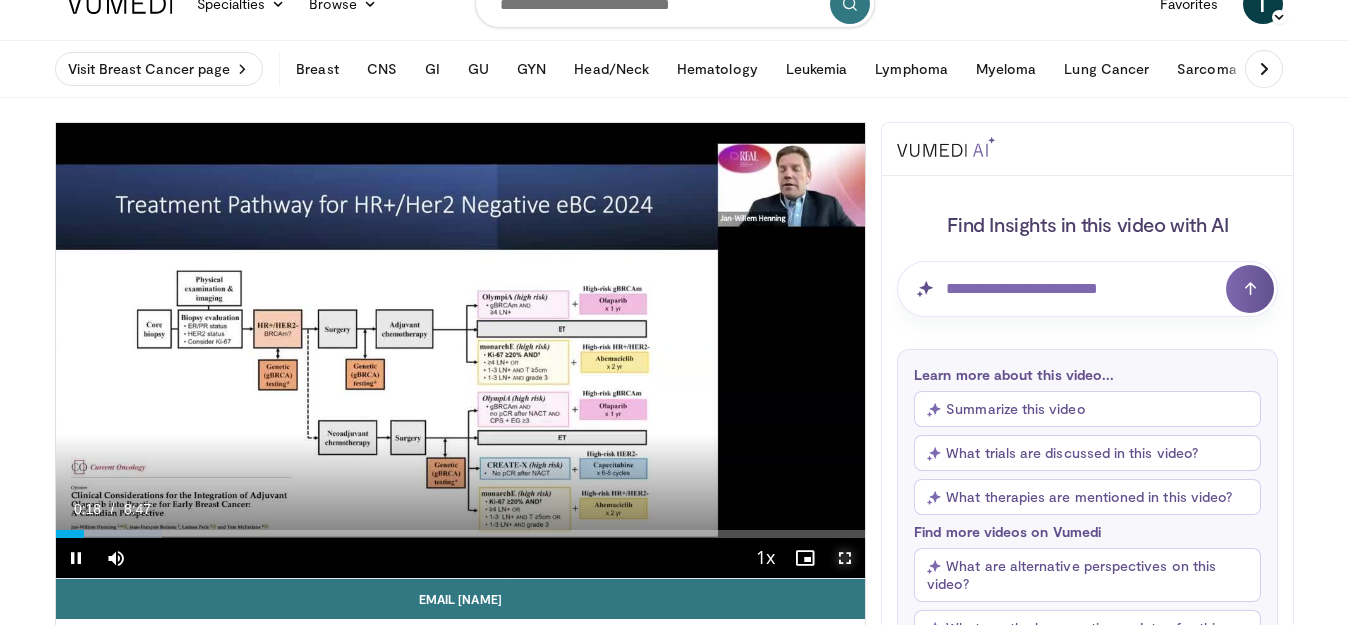 click at bounding box center [845, 558] 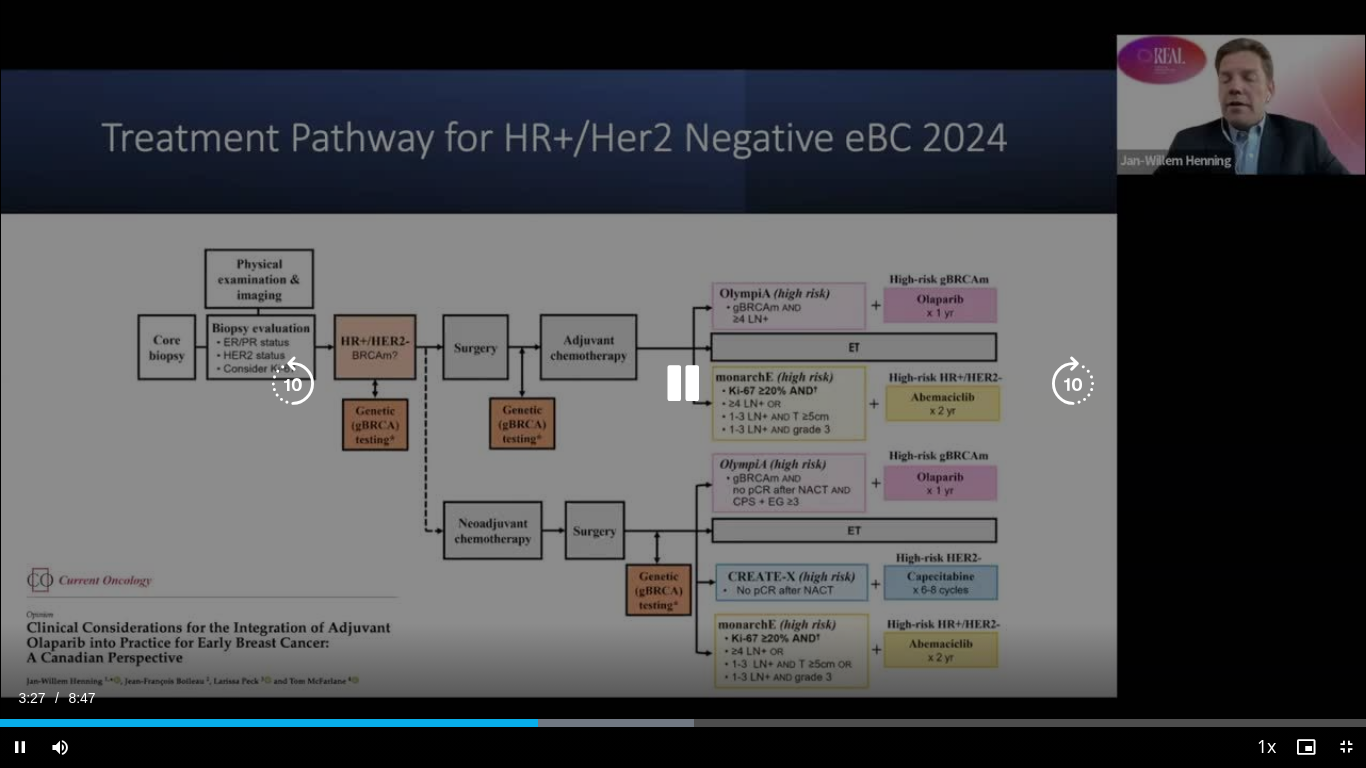 click at bounding box center (683, 384) 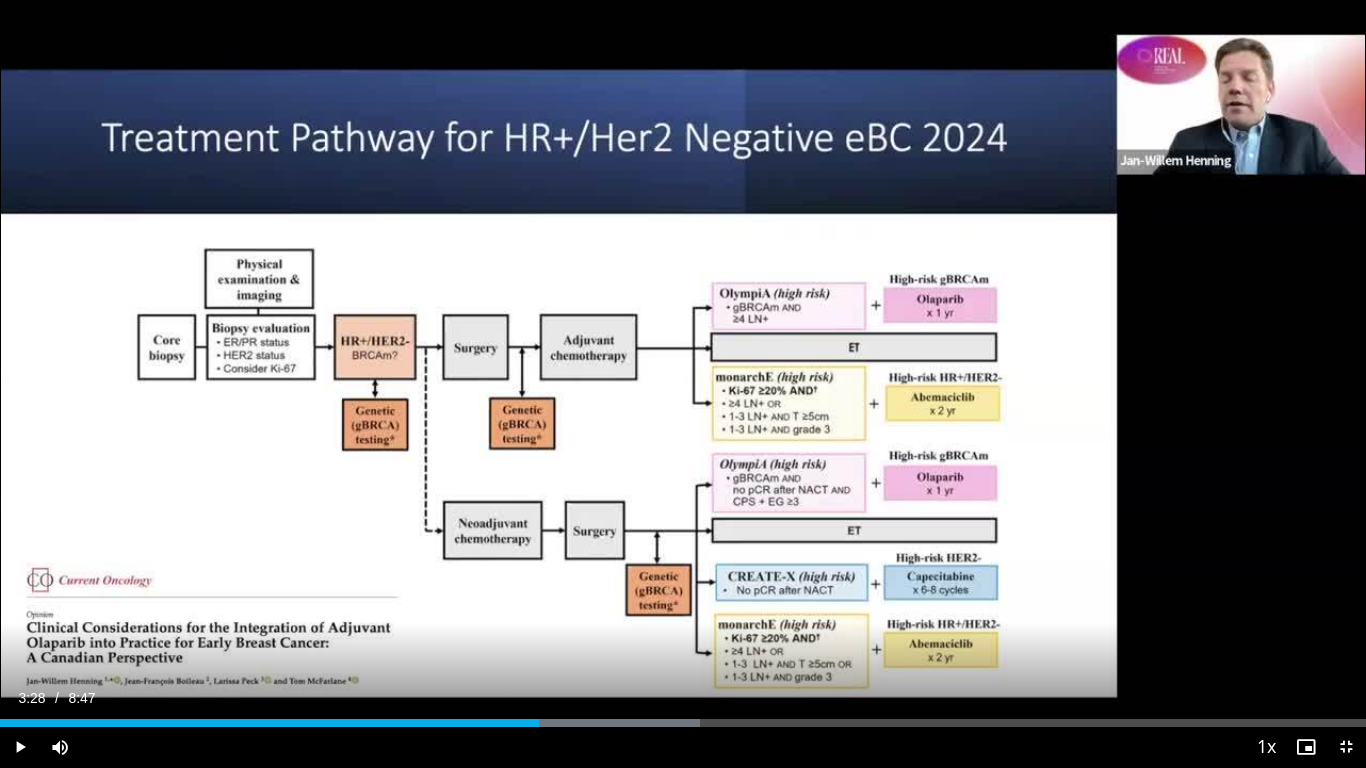 type 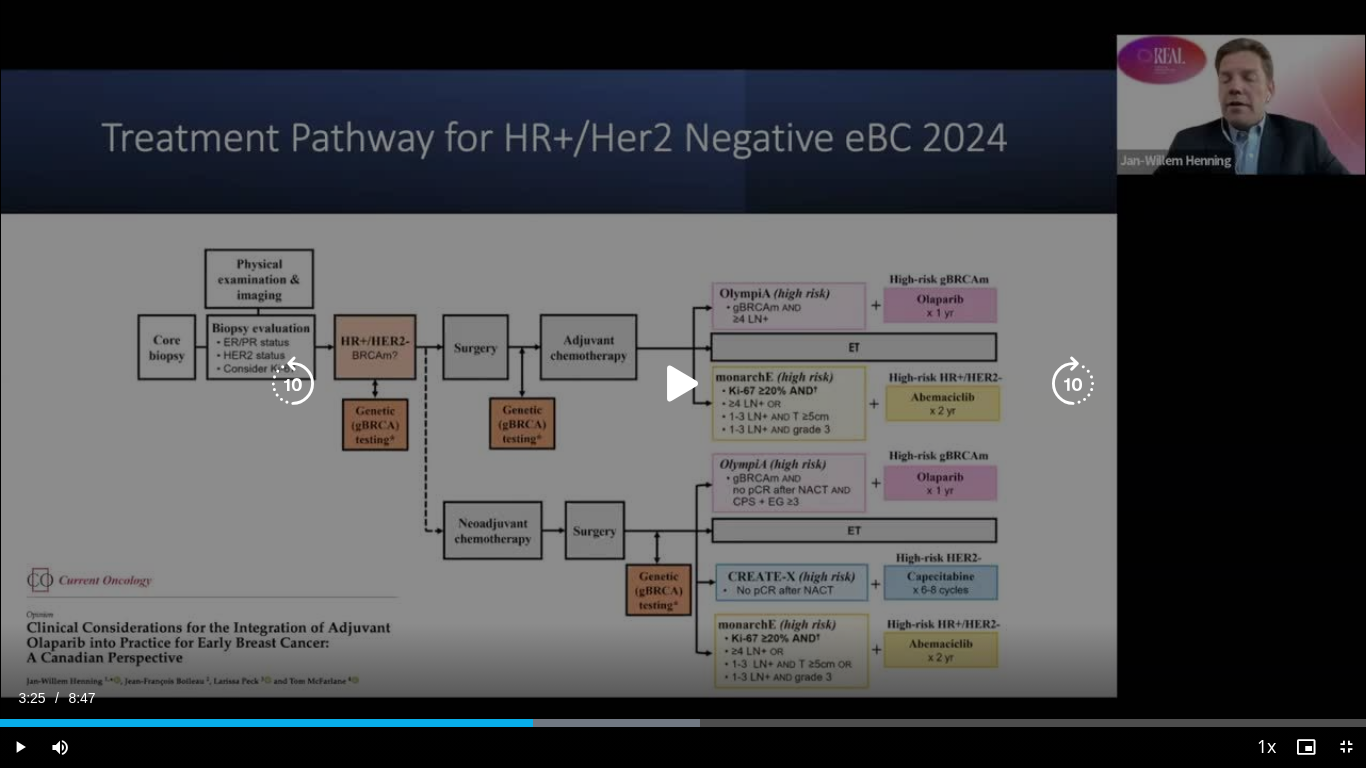 click at bounding box center [683, 384] 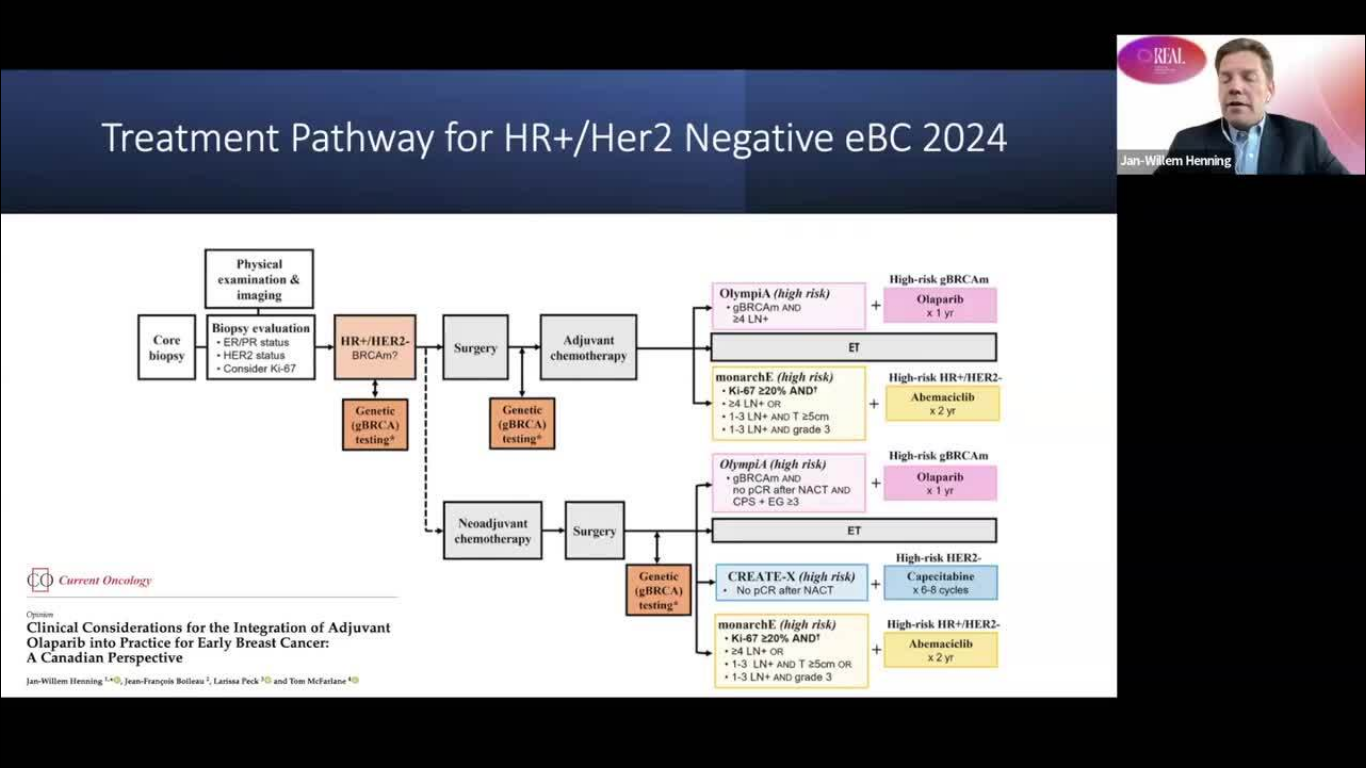 scroll, scrollTop: 80, scrollLeft: 0, axis: vertical 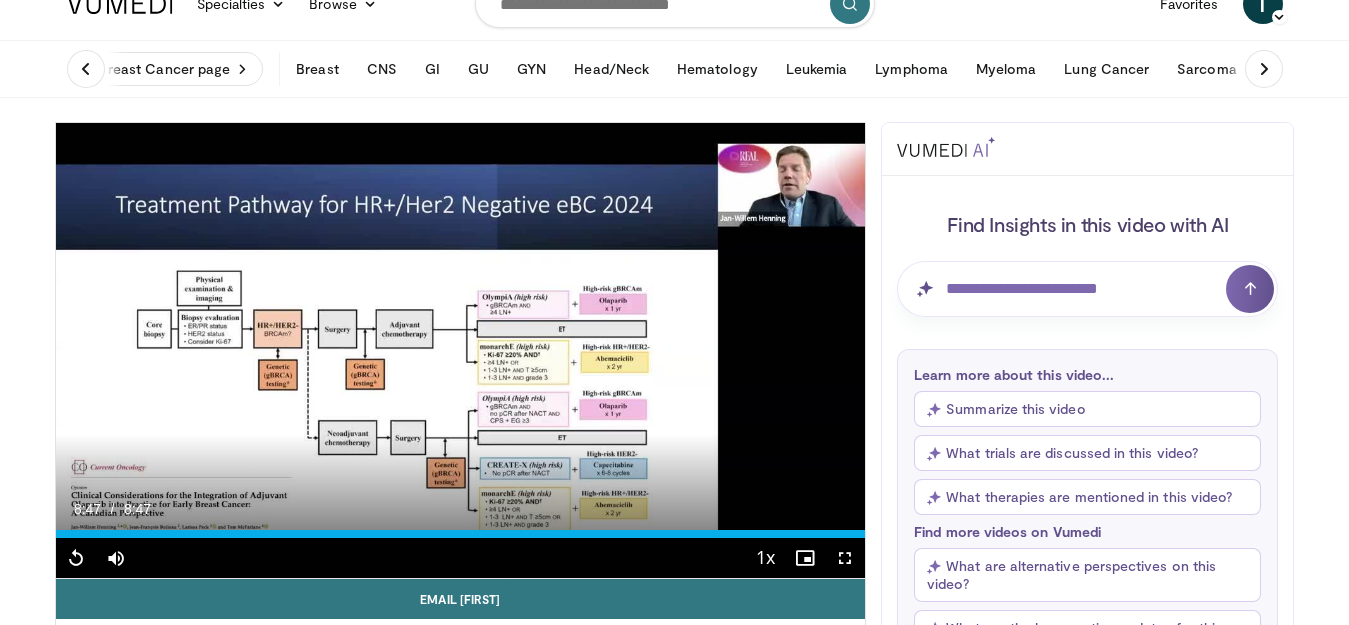 type 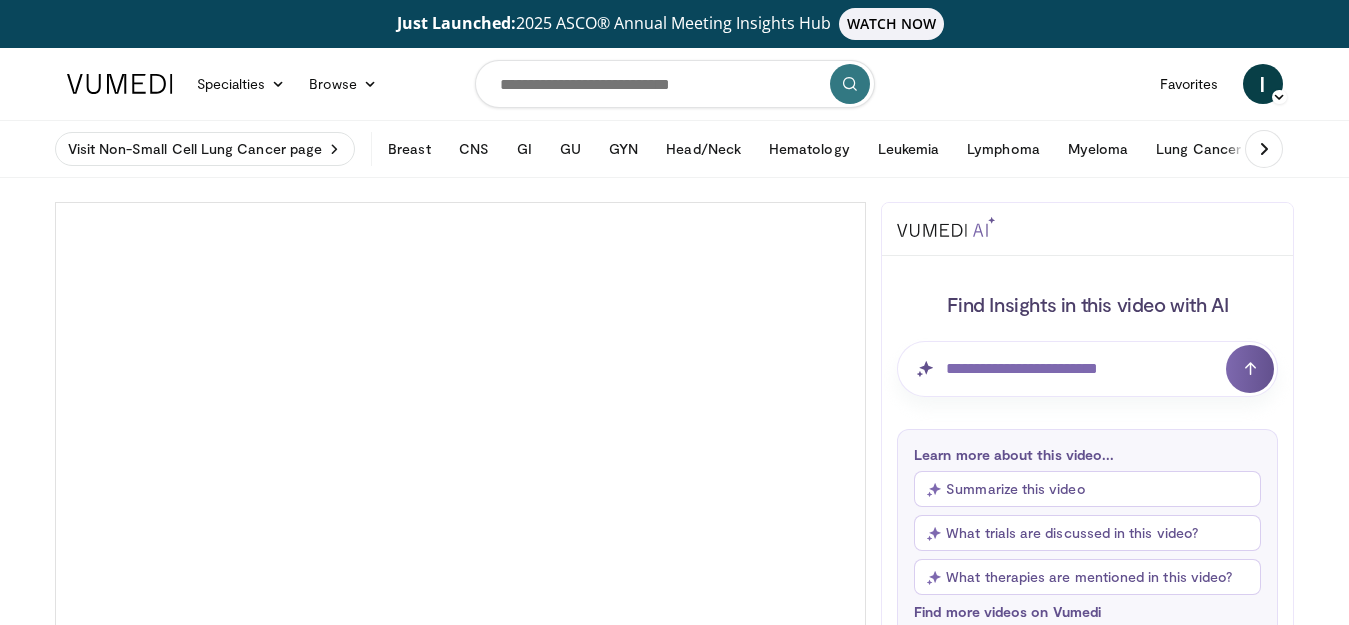 scroll, scrollTop: 0, scrollLeft: 0, axis: both 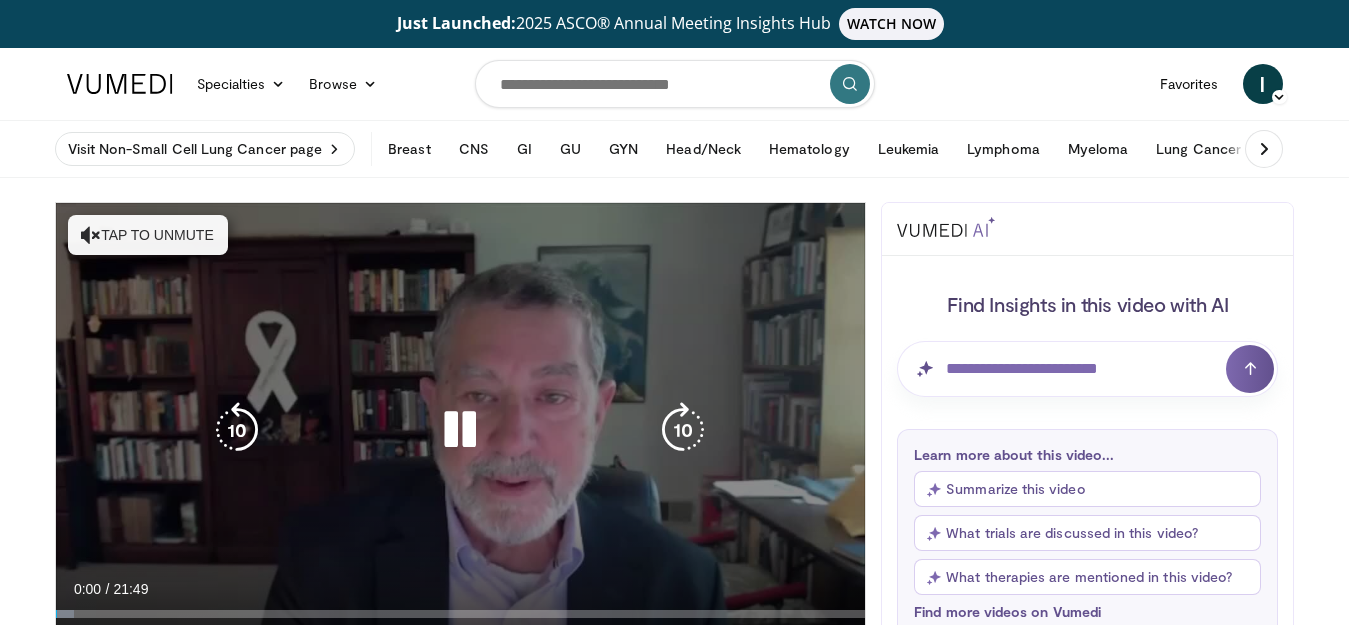 click on "Tap to unmute" at bounding box center [148, 235] 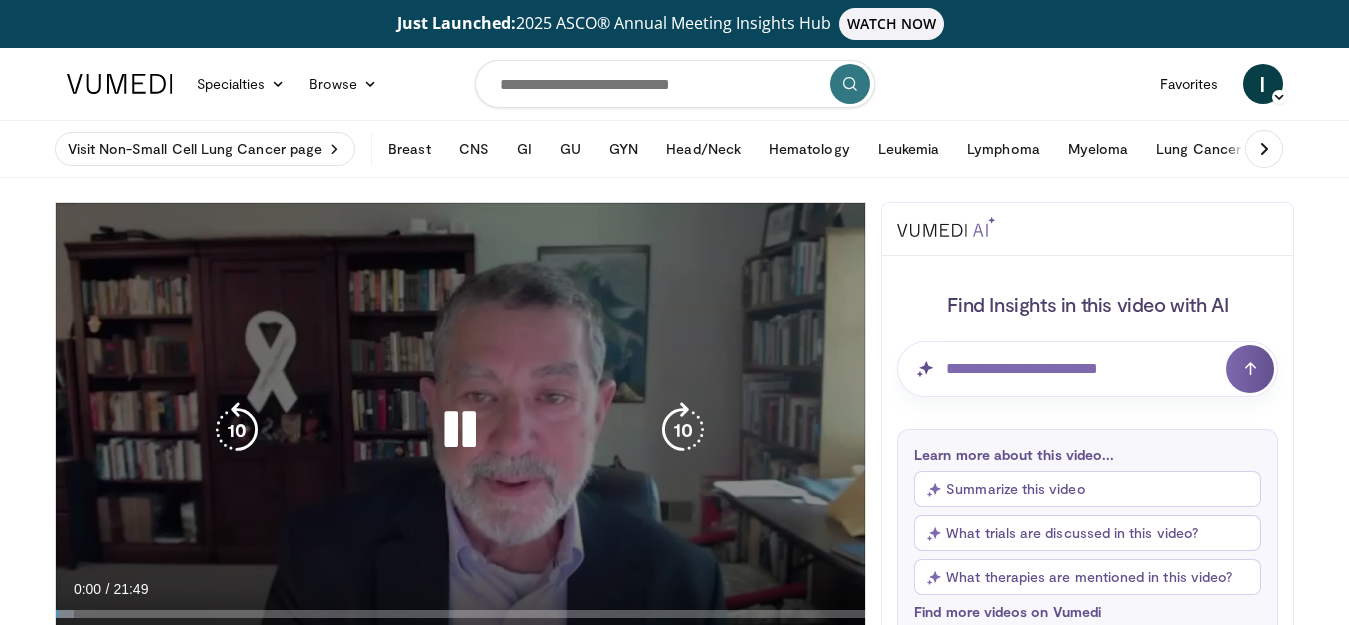 click on "10 seconds
Tap to unmute" at bounding box center (461, 430) 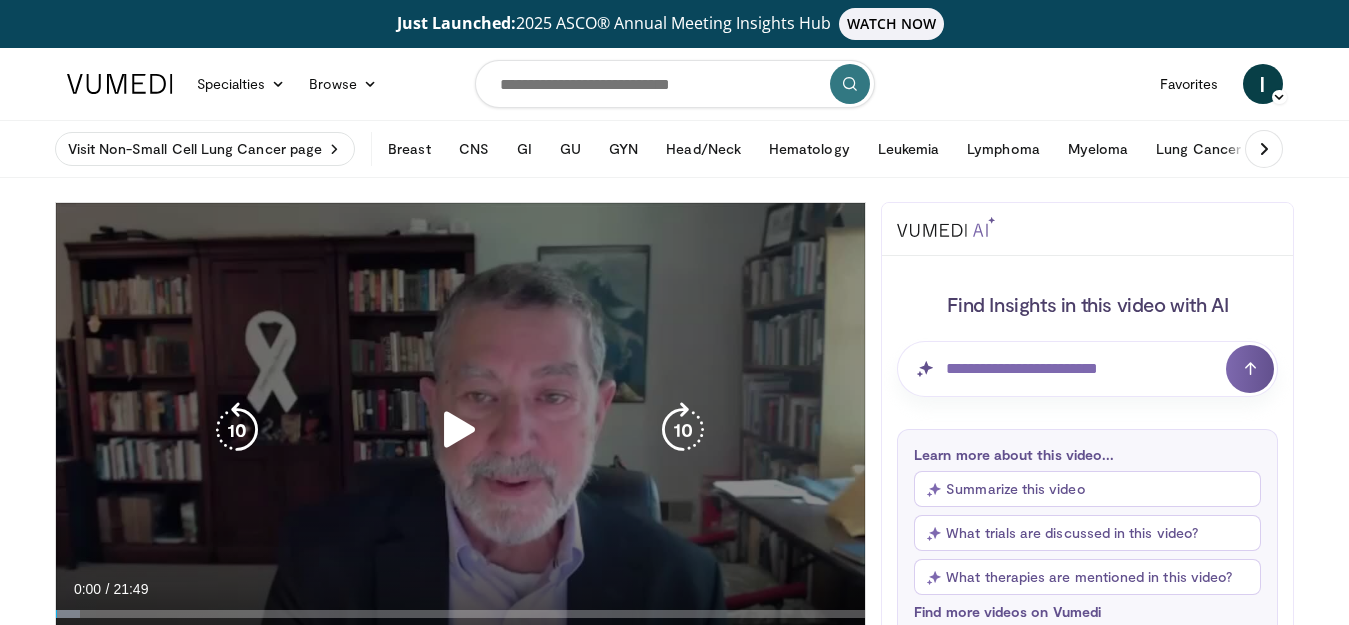 click at bounding box center (460, 430) 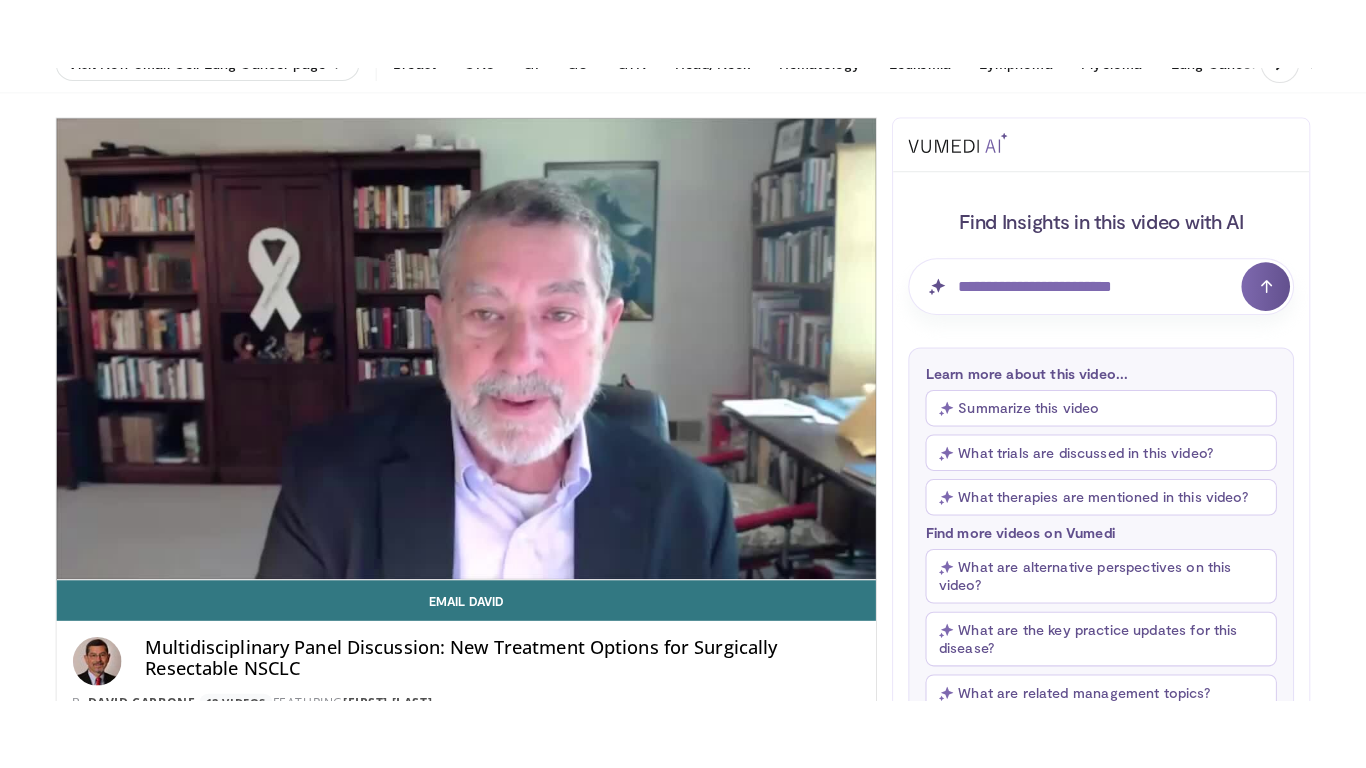 scroll, scrollTop: 160, scrollLeft: 0, axis: vertical 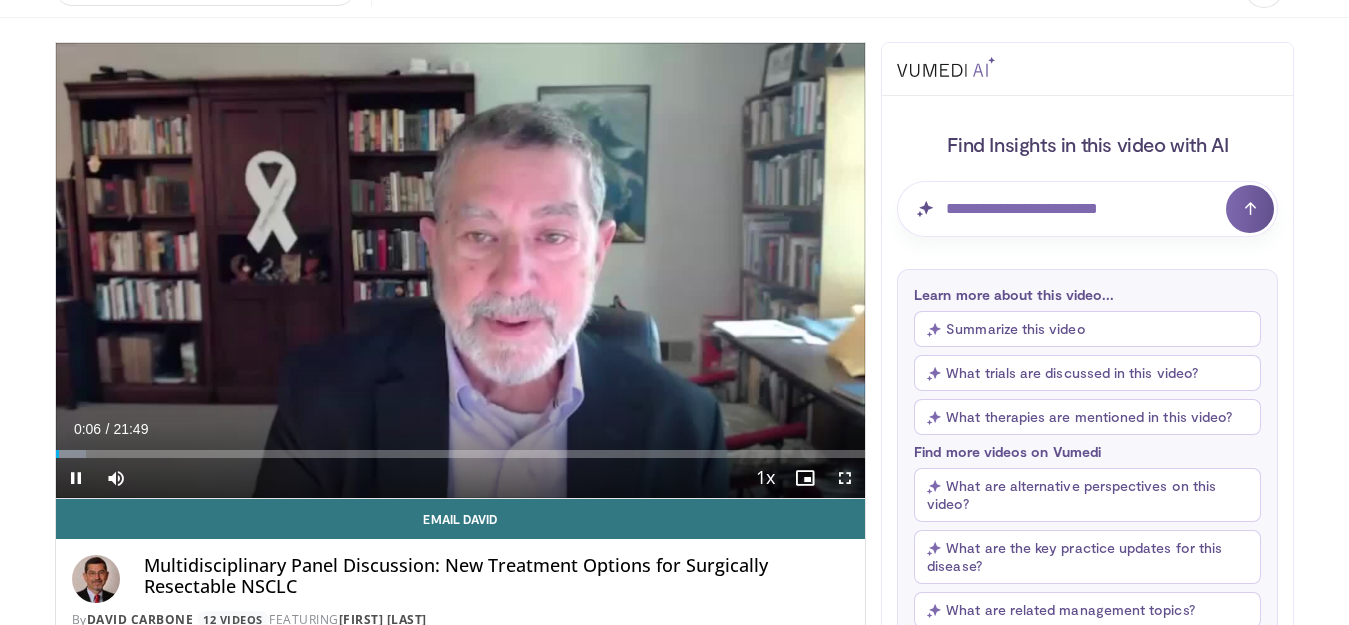 click at bounding box center (845, 478) 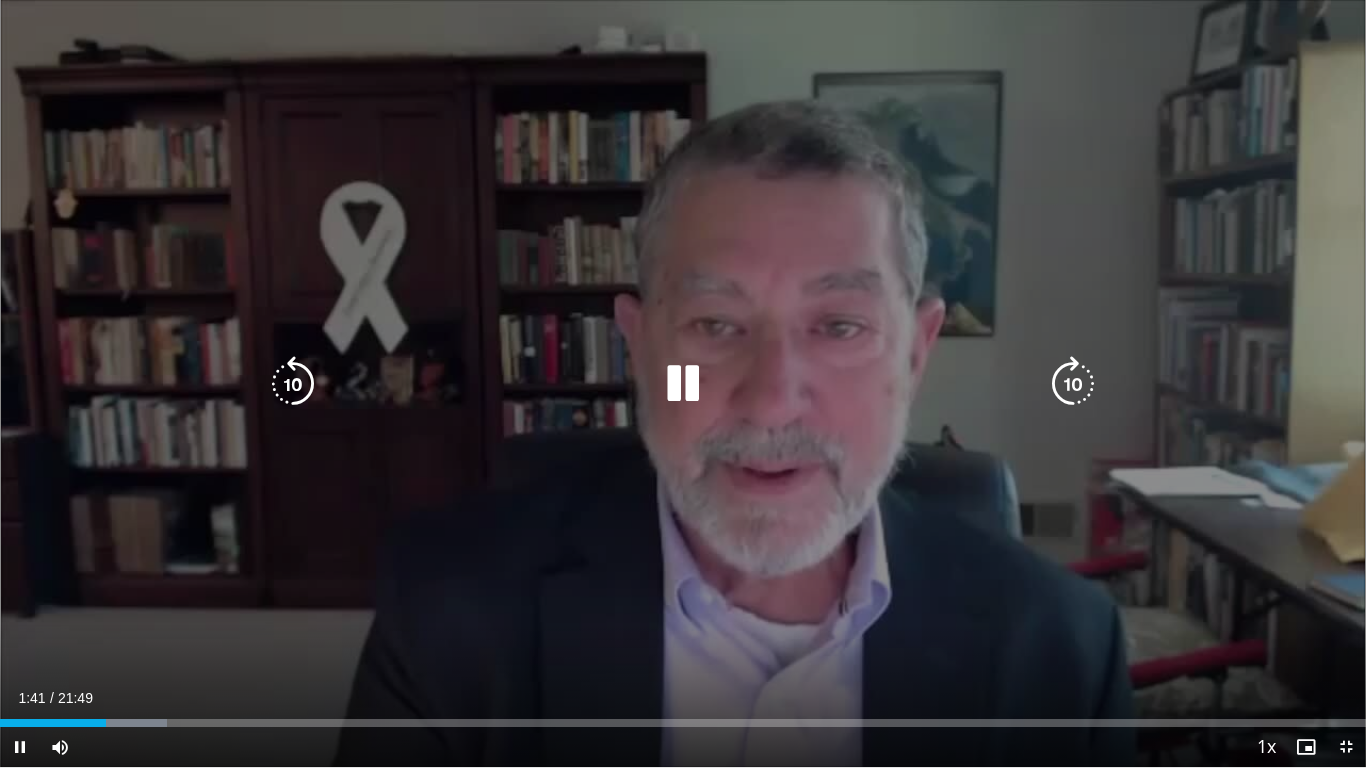 click at bounding box center (683, 384) 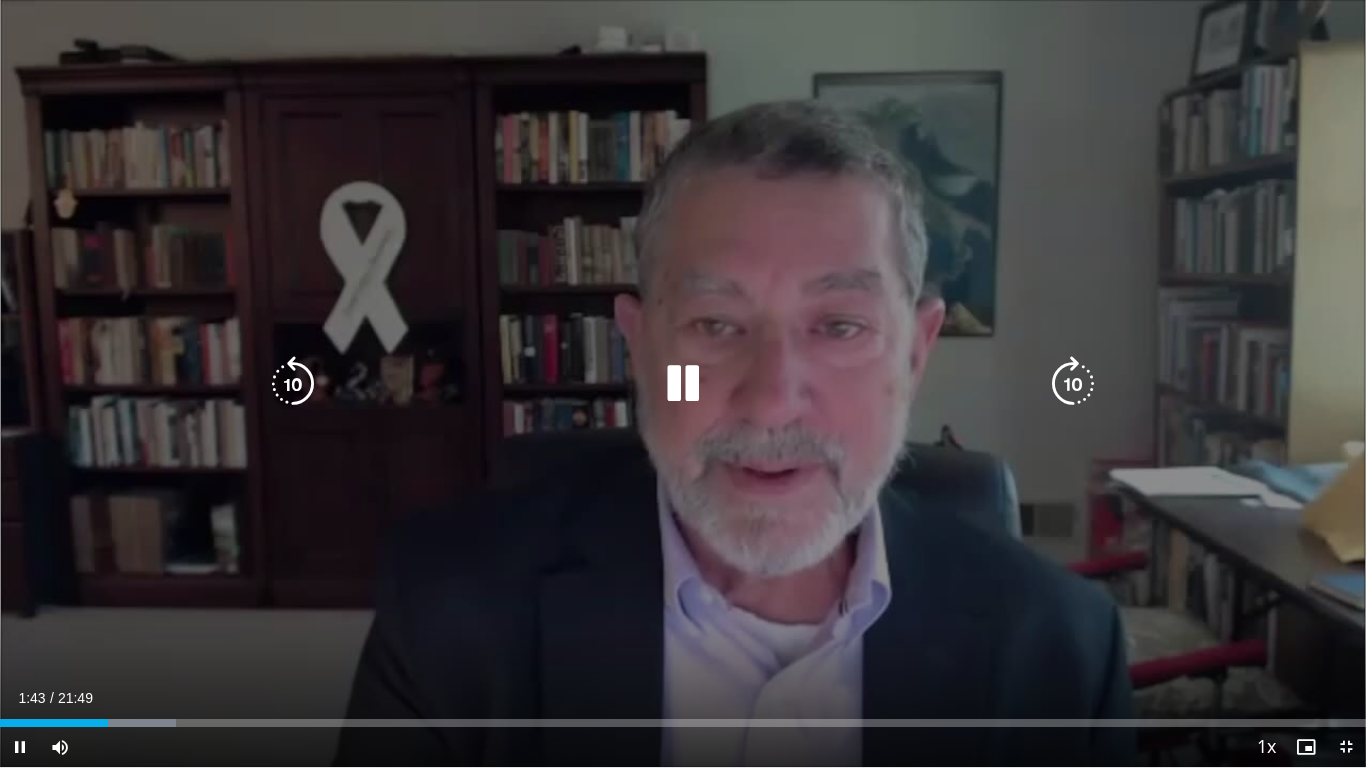 click at bounding box center [683, 384] 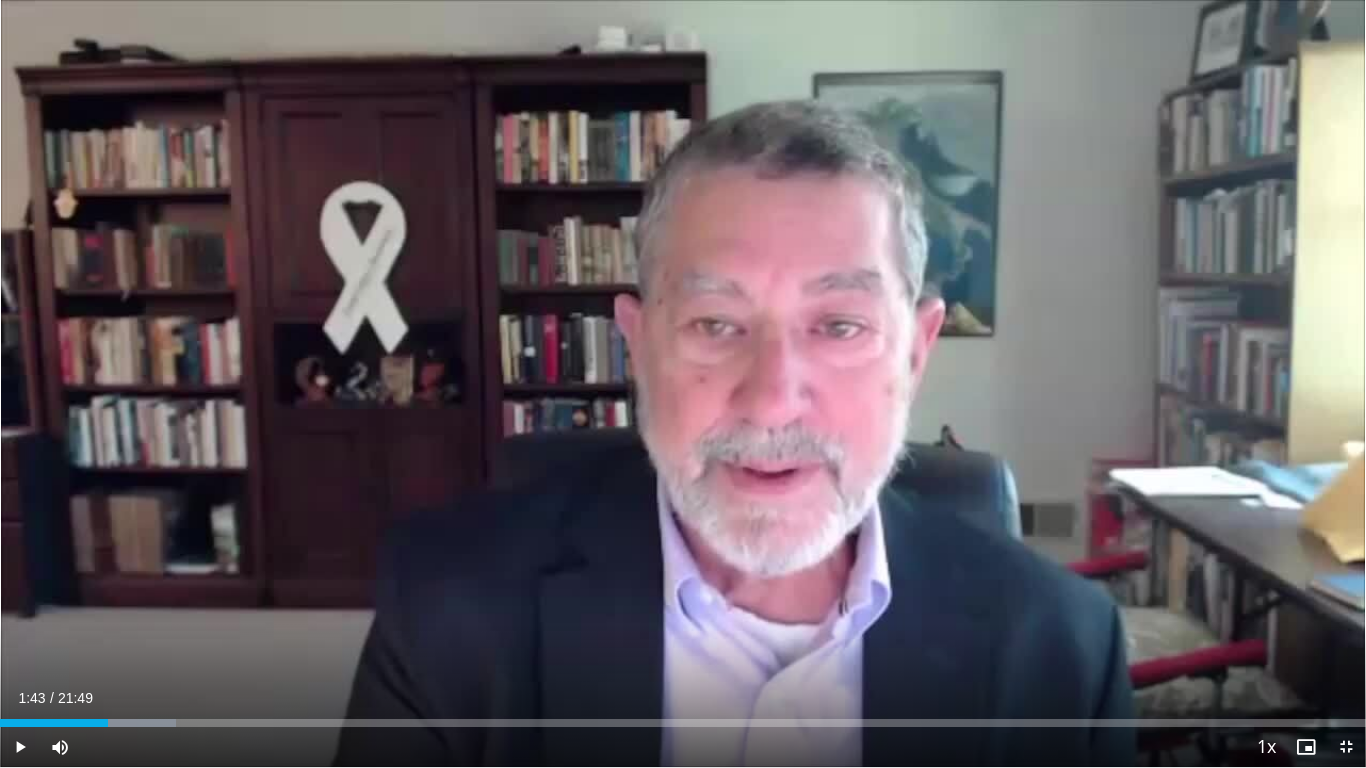 click on "10 seconds
Tap to unmute" at bounding box center (683, 383) 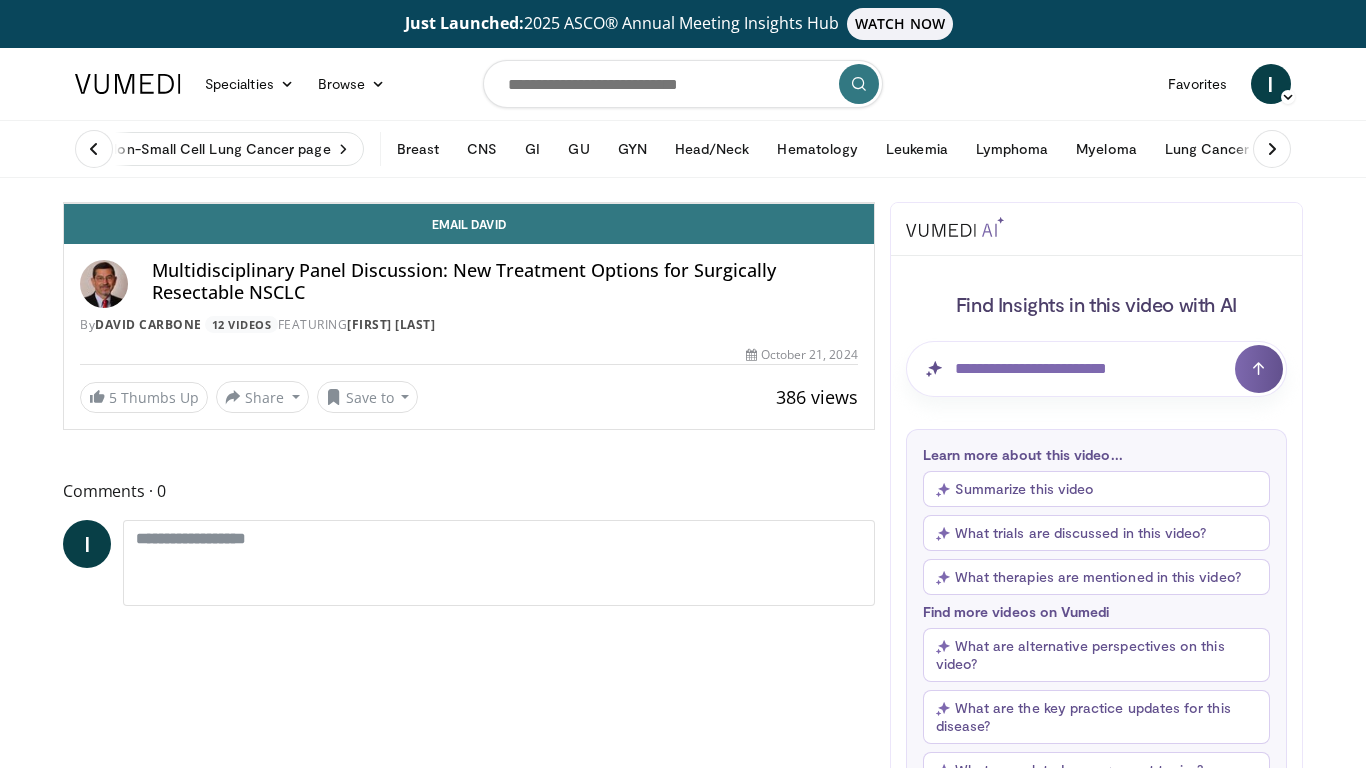scroll, scrollTop: 160, scrollLeft: 0, axis: vertical 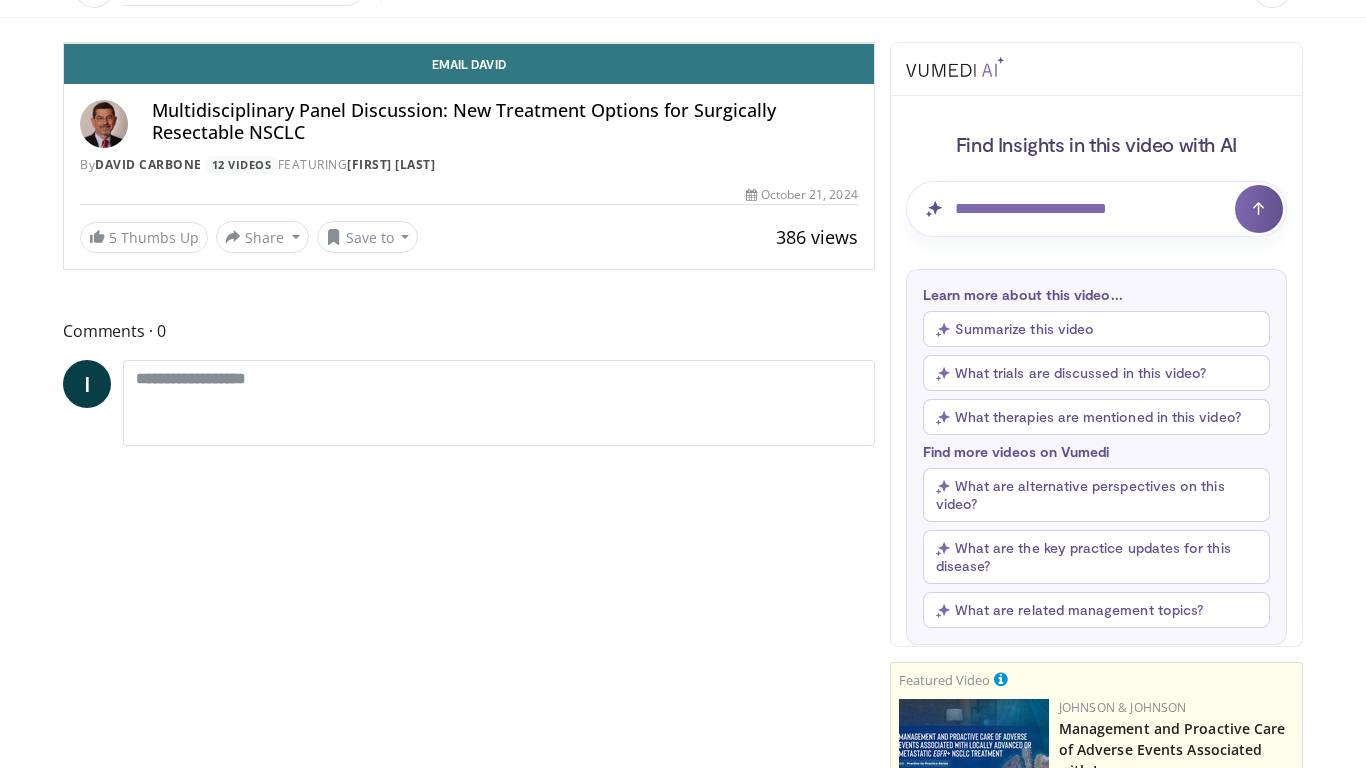 click at bounding box center (469, 43) 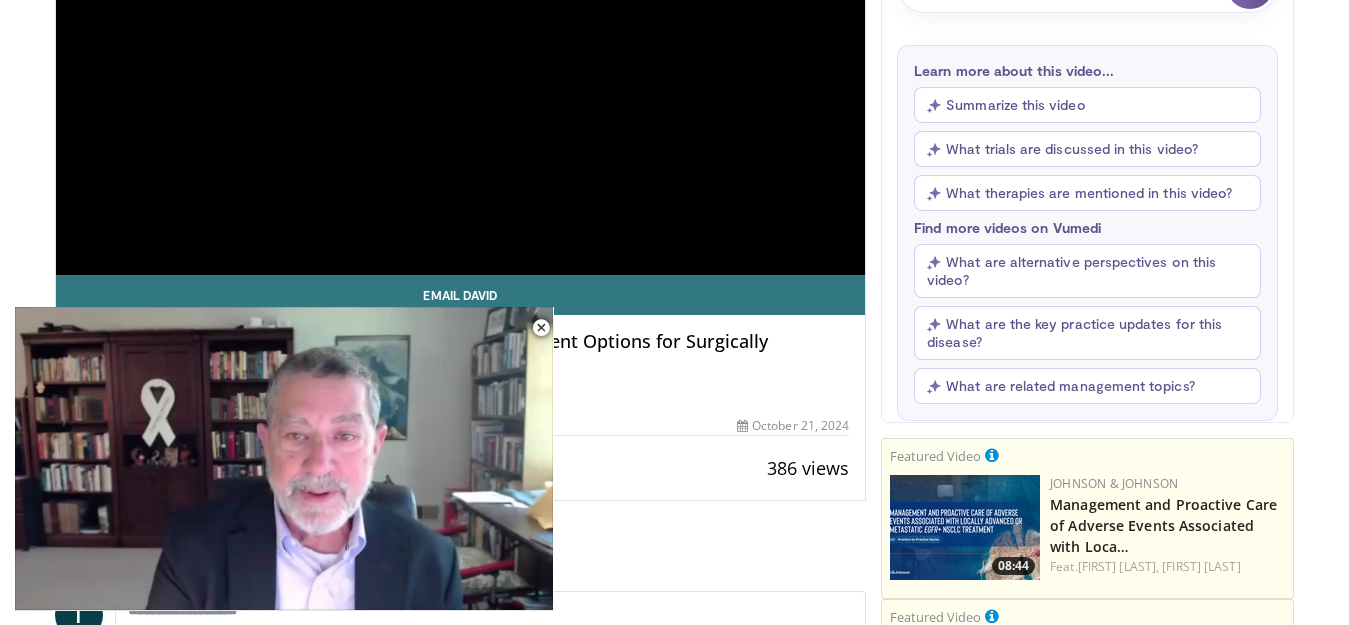 scroll, scrollTop: 400, scrollLeft: 0, axis: vertical 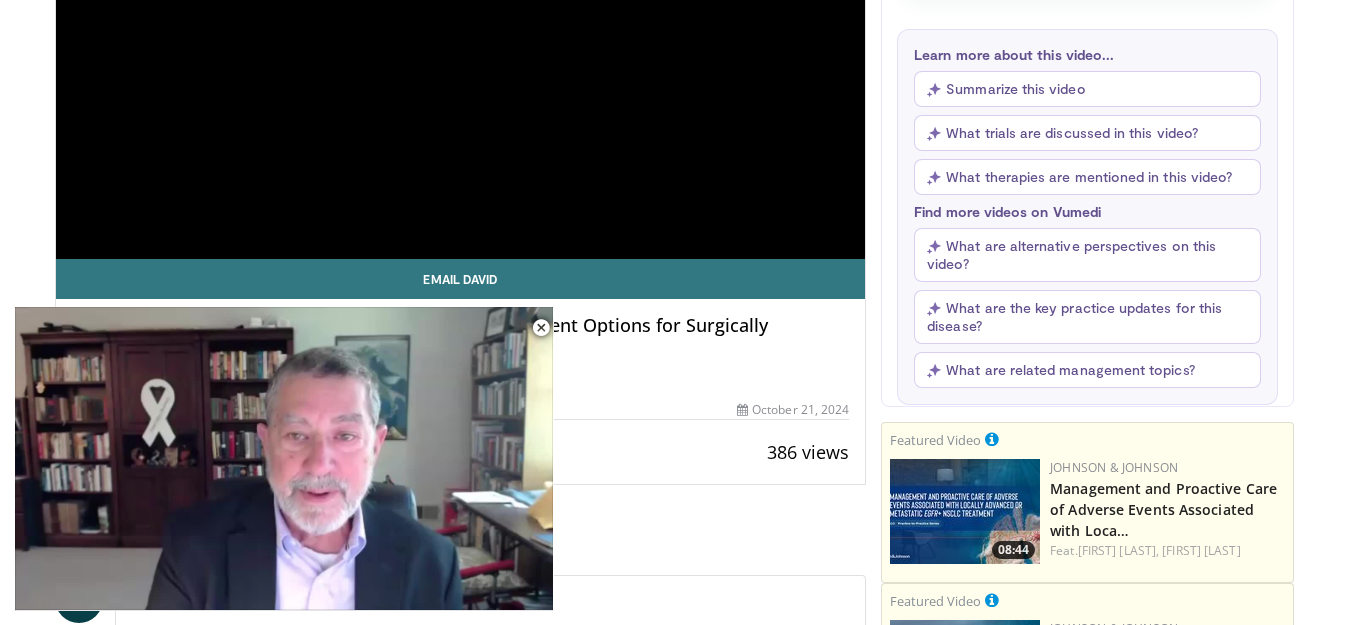 click on "Just Launched:  2025 ASCO® Annual Meeting Insights Hub WATCH NOW
Specialties
Adult & Family Medicine
Allergy, Asthma, Immunology
Anesthesiology
Cardiology
Dental
Dermatology
Endocrinology
Gastroenterology & Hepatology
General Surgery
Hematology & Oncology
Infectious Disease
Nephrology
Neurology
Neurosurgery
Obstetrics & Gynecology
Ophthalmology
Oral Maxillofacial
Orthopaedics
Otolaryngology
Pediatrics
Plastic Surgery" at bounding box center (674, 1690) 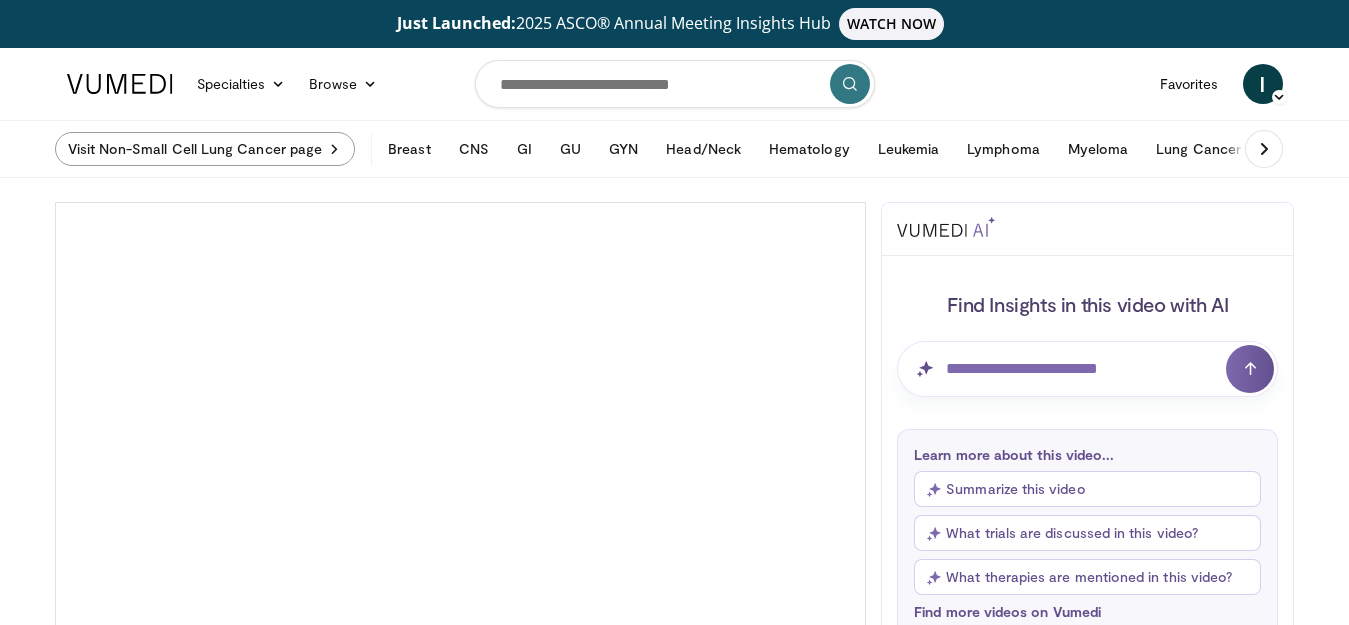 scroll, scrollTop: 0, scrollLeft: 0, axis: both 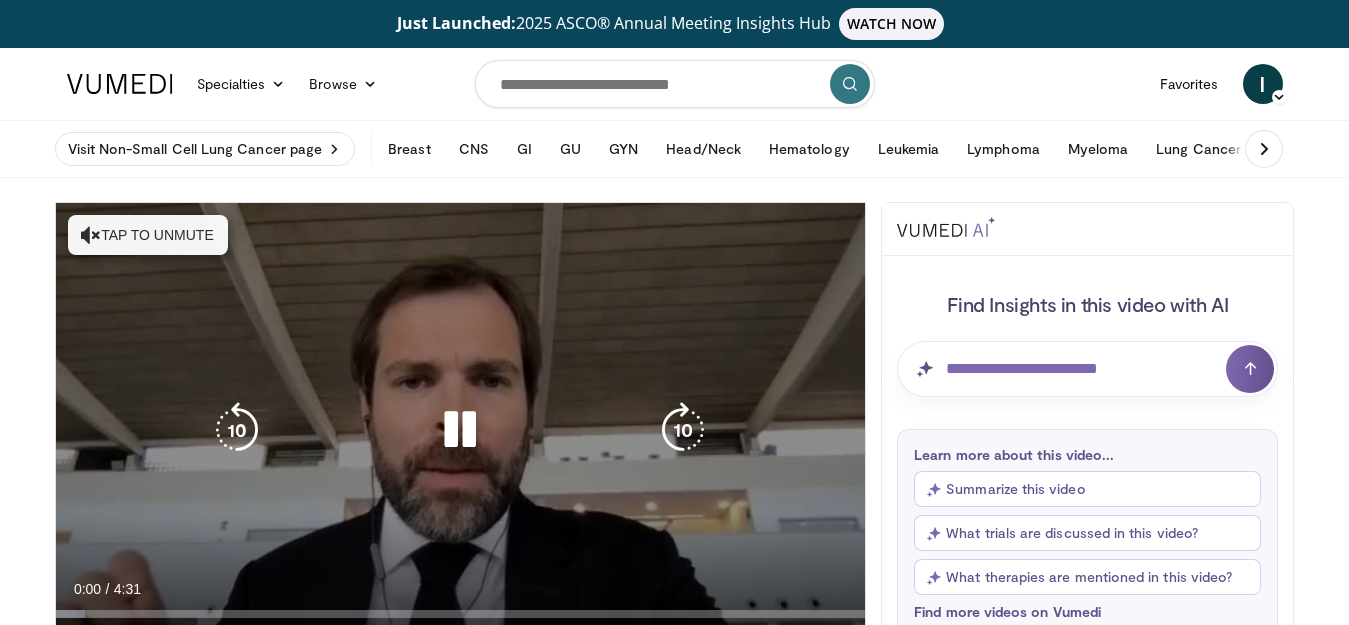 click on "Tap to unmute" at bounding box center [148, 235] 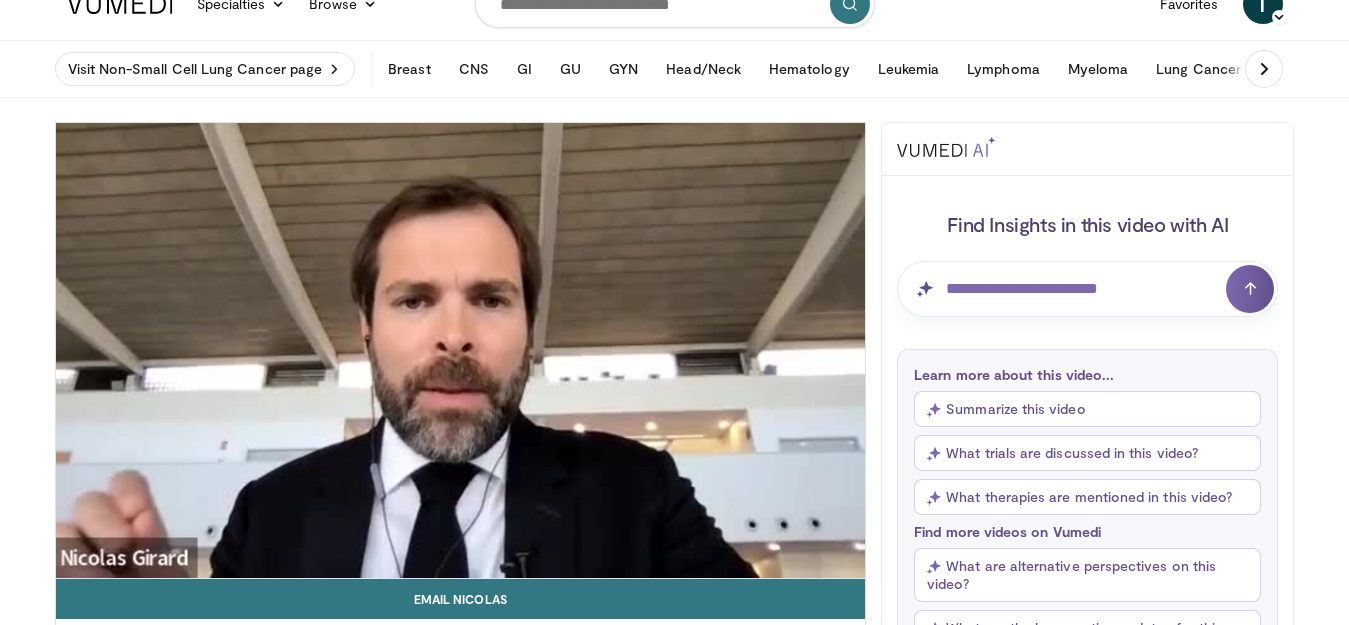 scroll, scrollTop: 120, scrollLeft: 0, axis: vertical 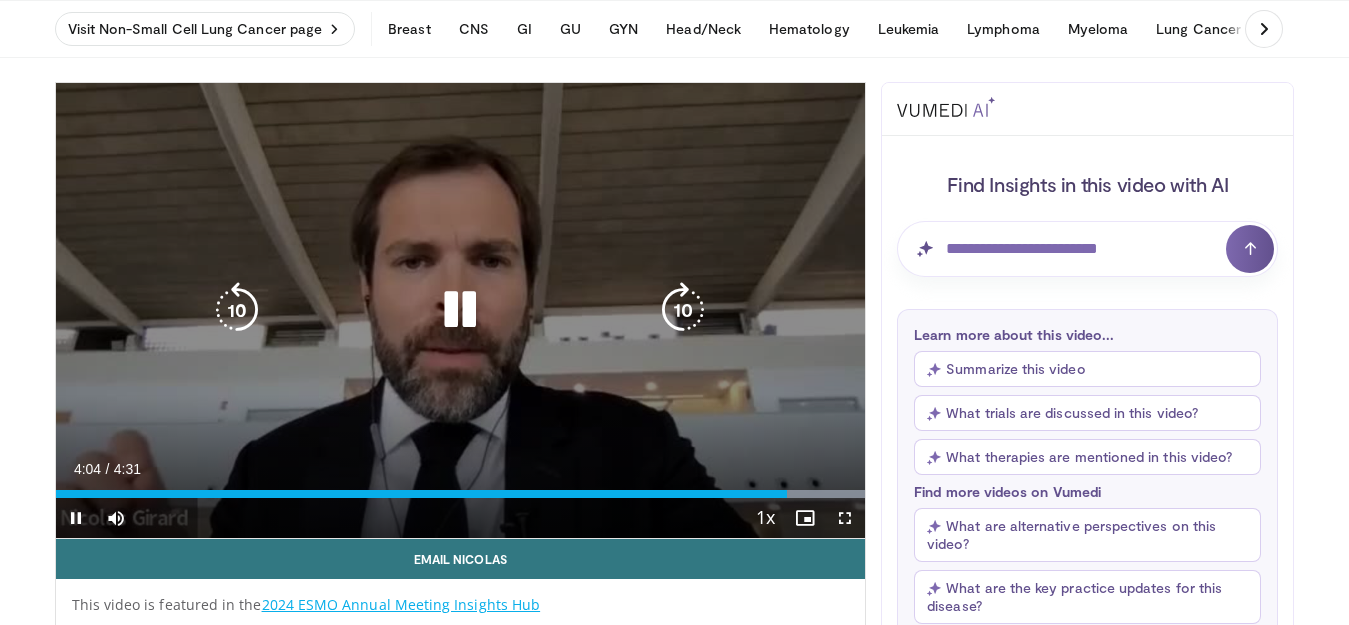 click at bounding box center (460, 310) 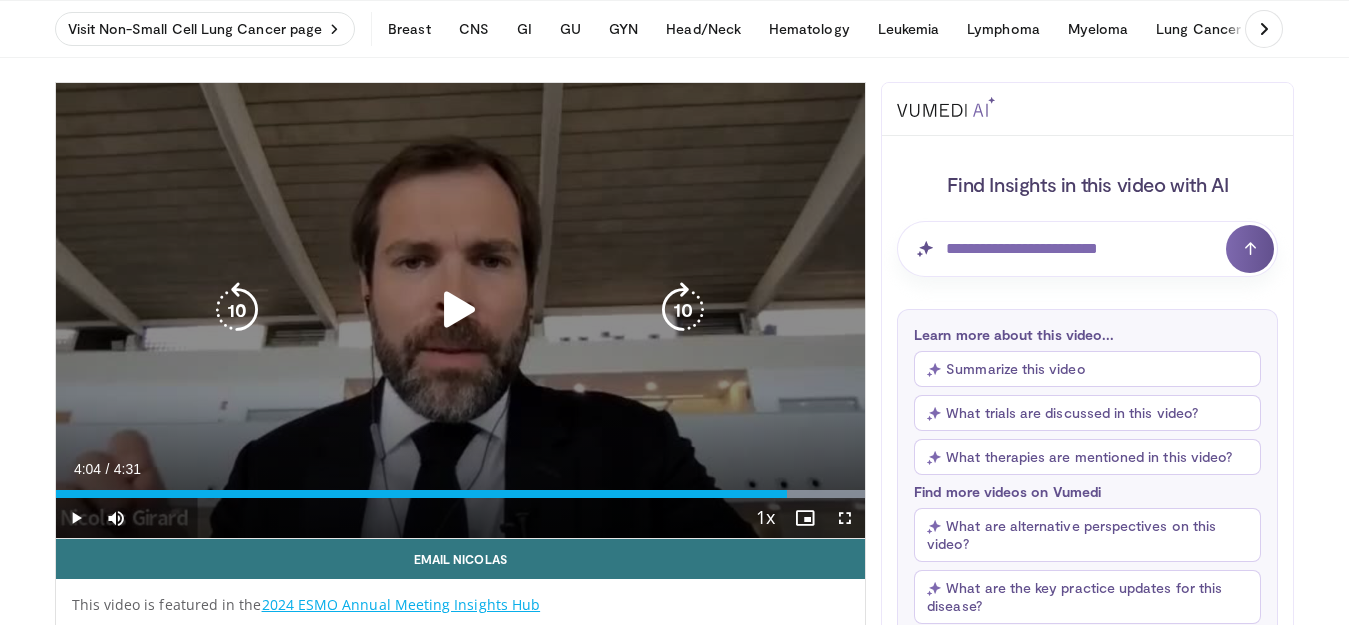 click at bounding box center (460, 310) 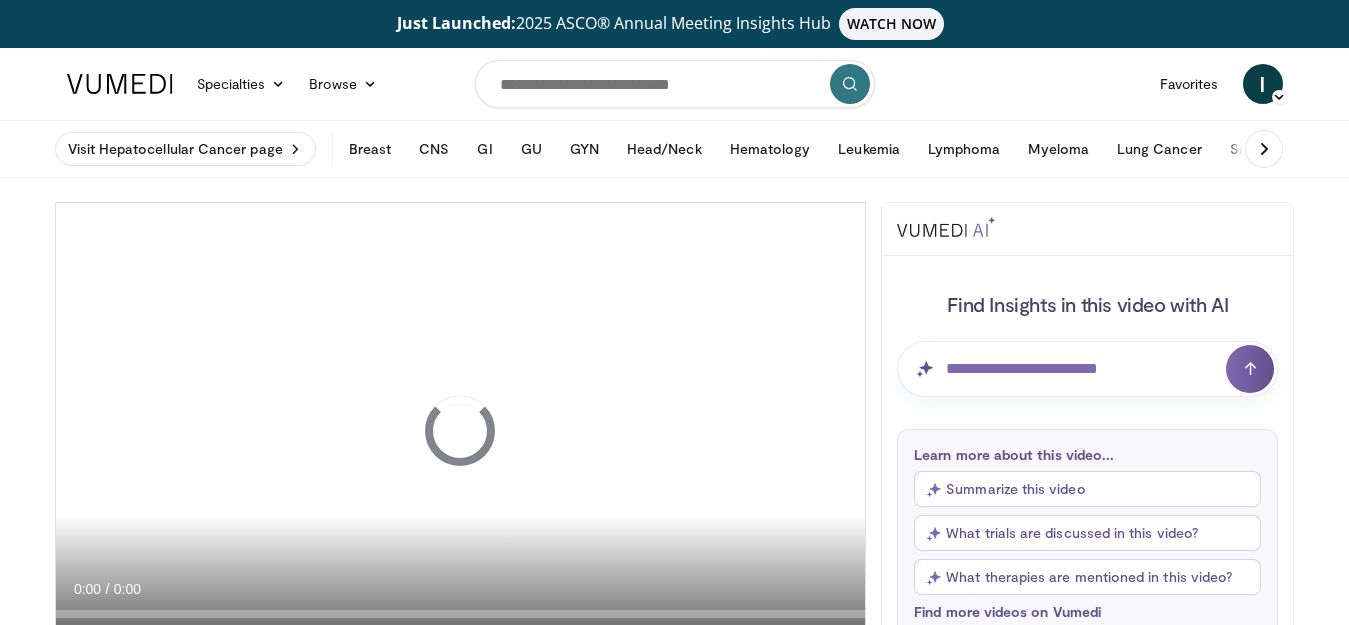 scroll, scrollTop: 0, scrollLeft: 0, axis: both 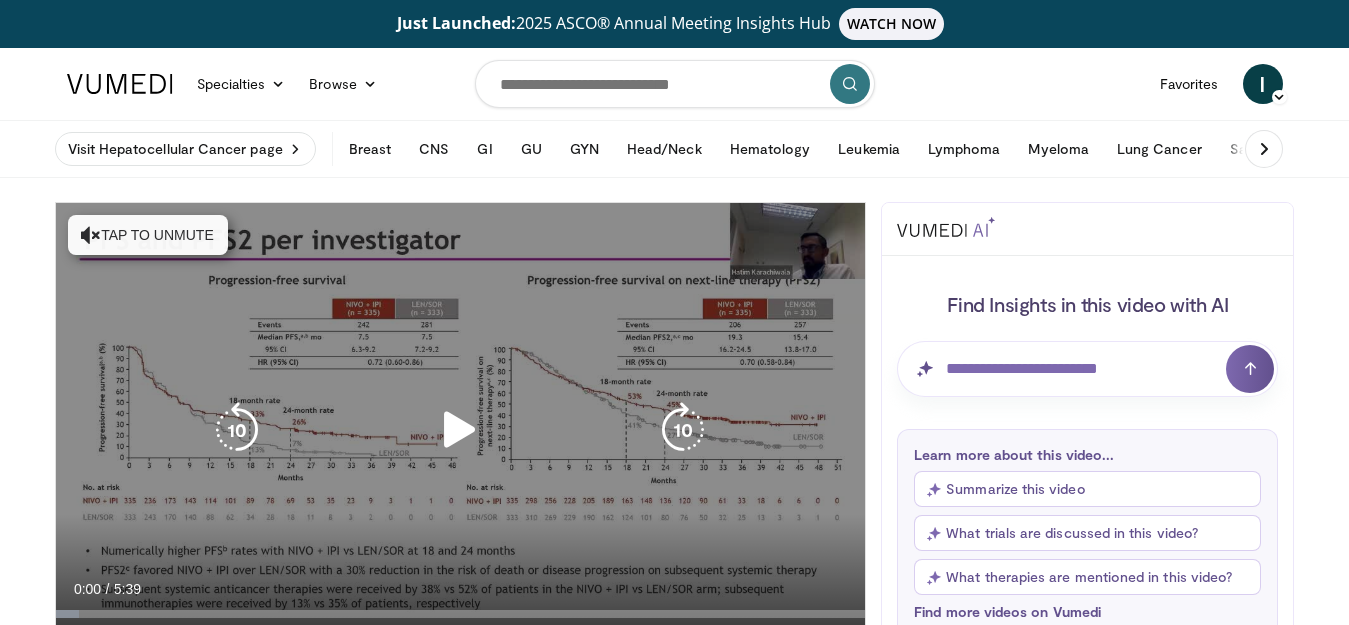 click on "Tap to unmute" at bounding box center [148, 235] 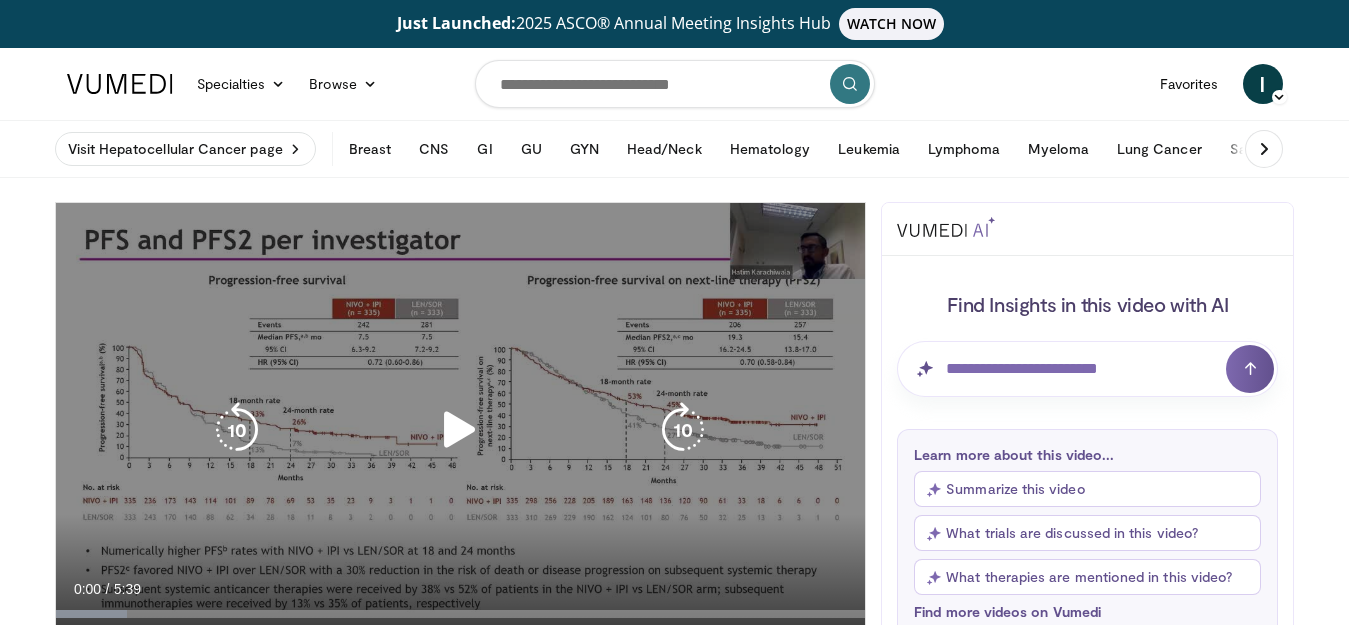 click on "10 seconds
Tap to unmute" at bounding box center [461, 430] 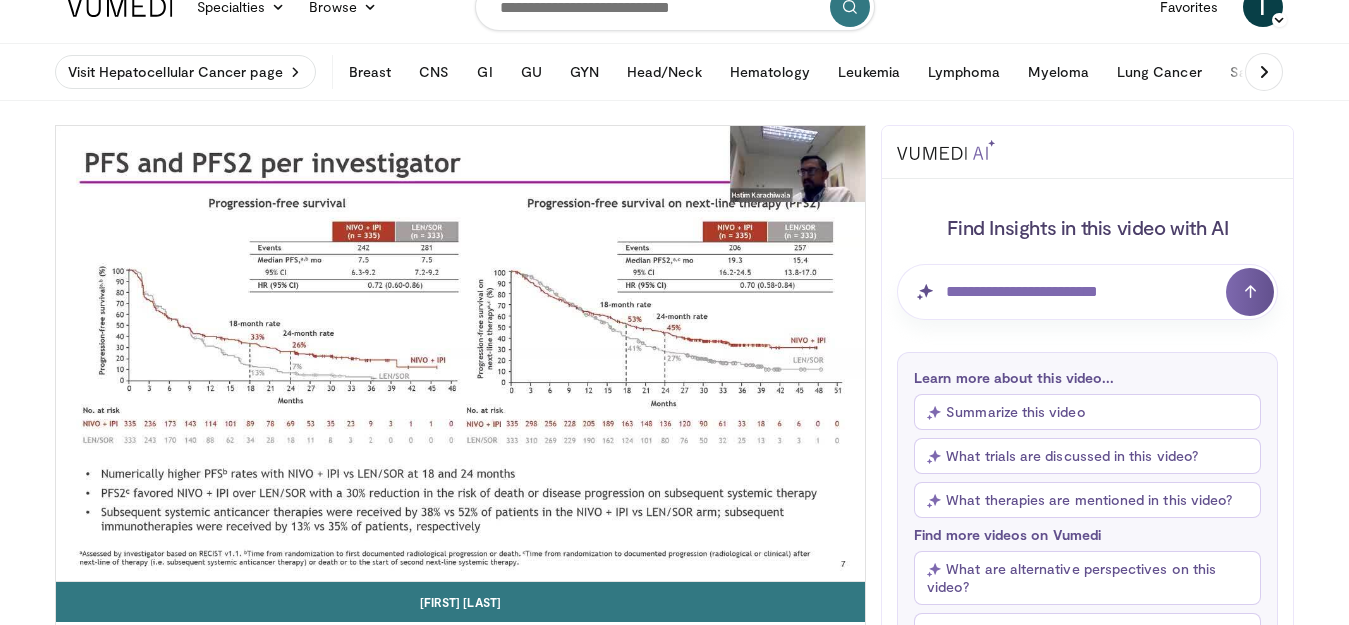 scroll, scrollTop: 80, scrollLeft: 0, axis: vertical 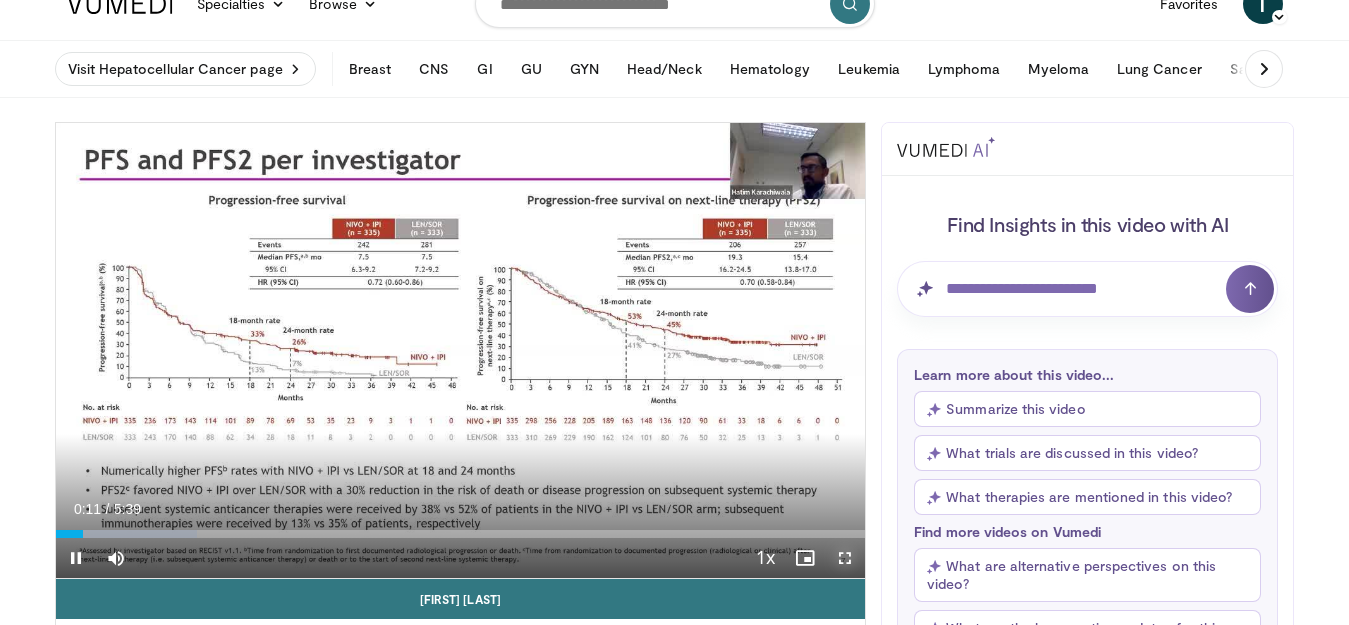 click at bounding box center (845, 558) 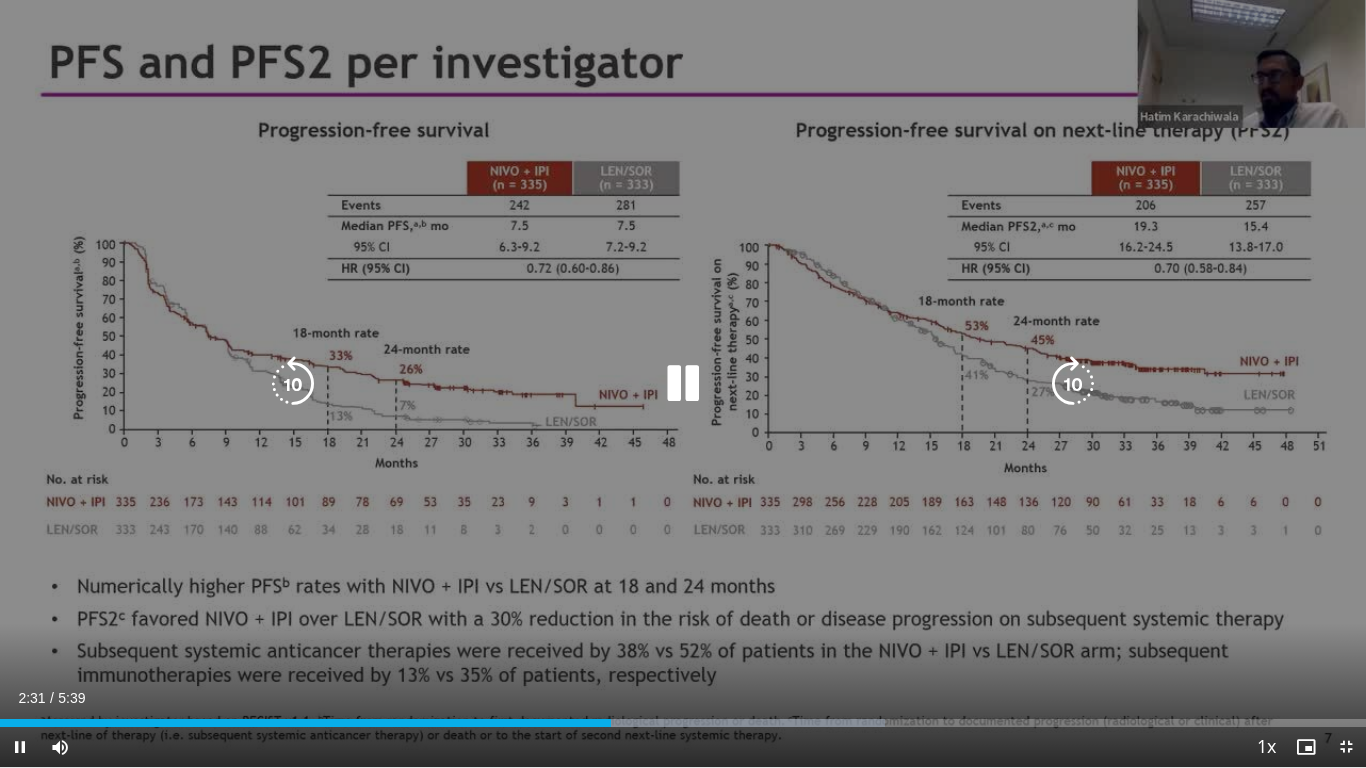 click at bounding box center (683, 384) 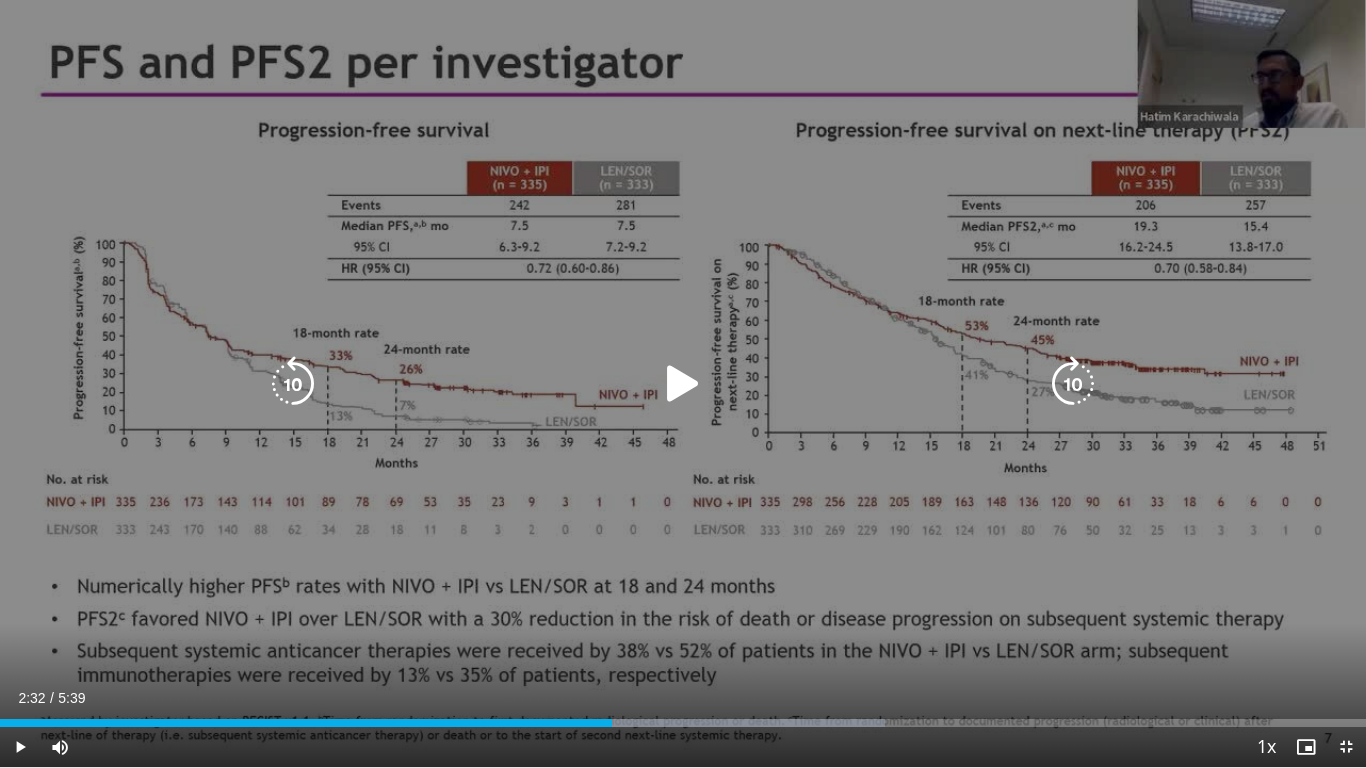 click at bounding box center [683, 384] 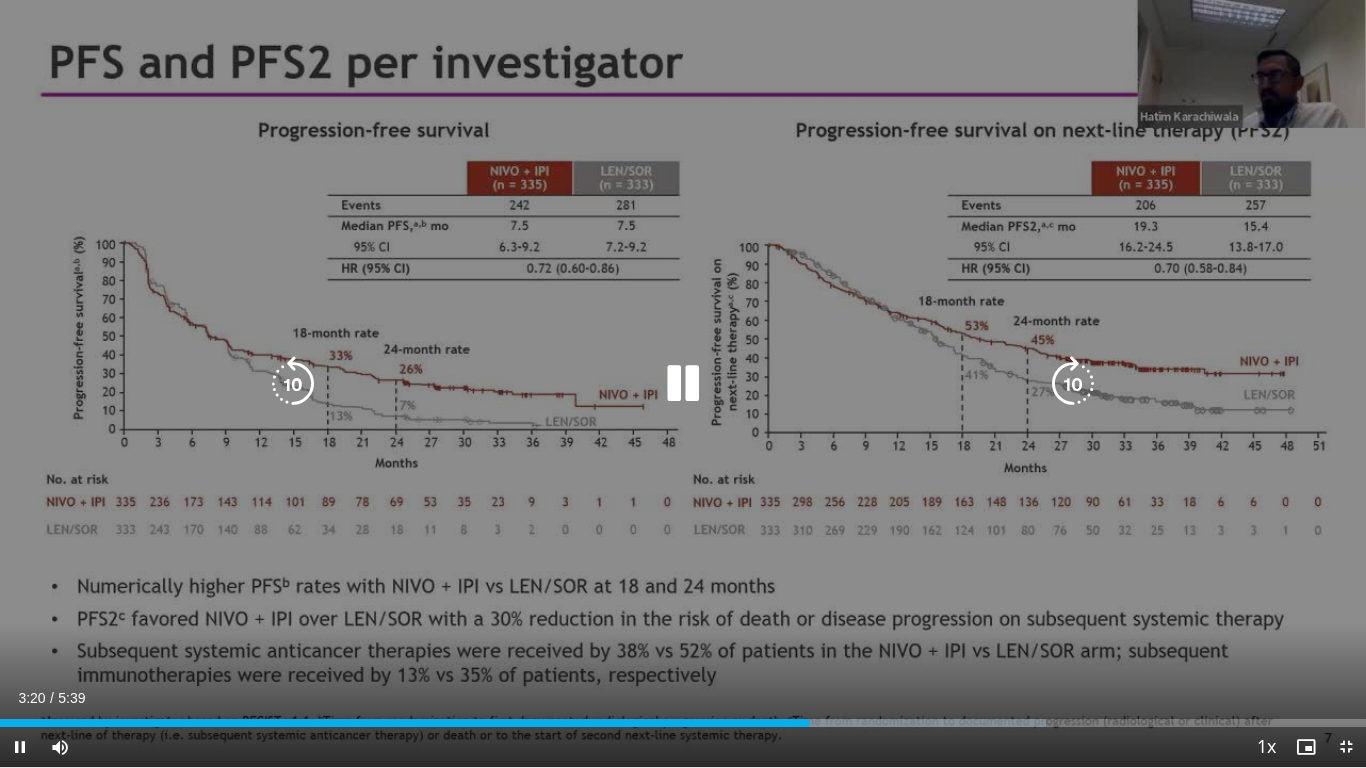 click at bounding box center (683, 384) 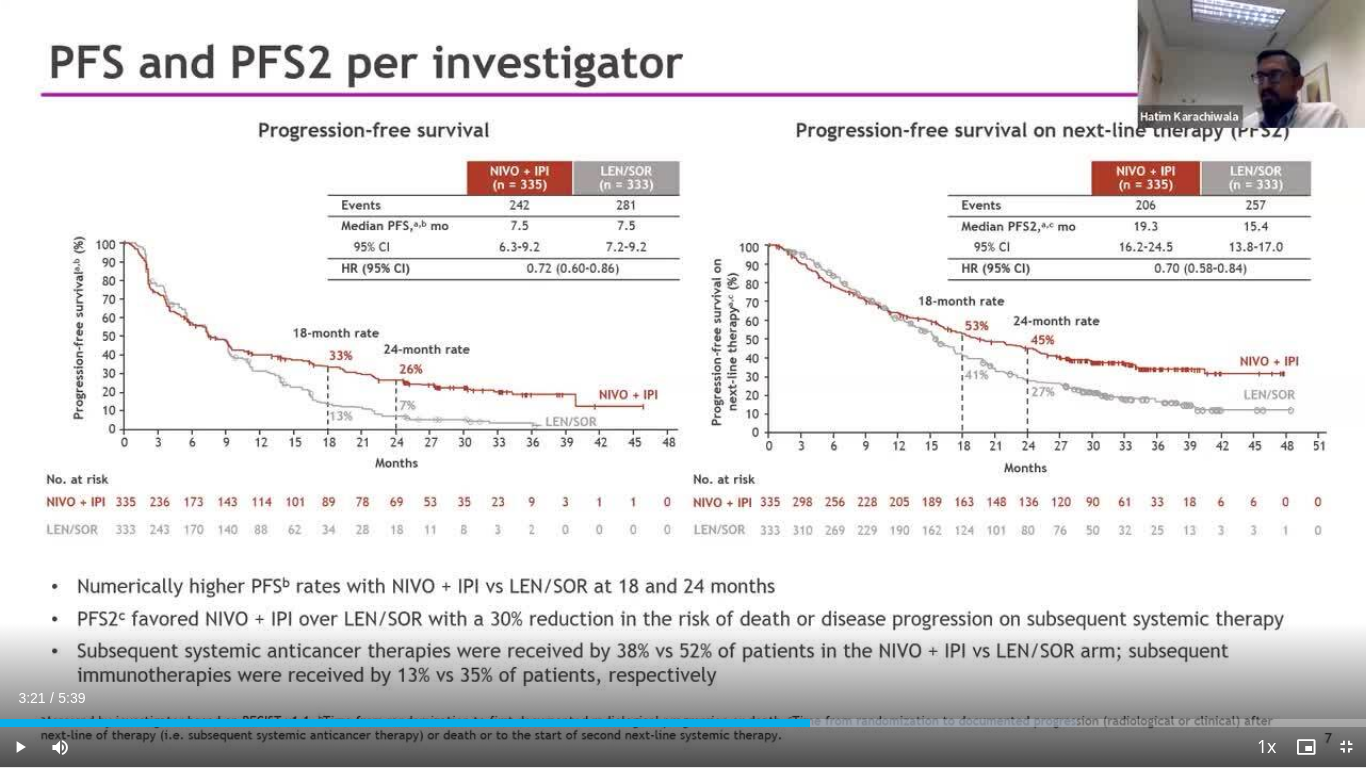 type 